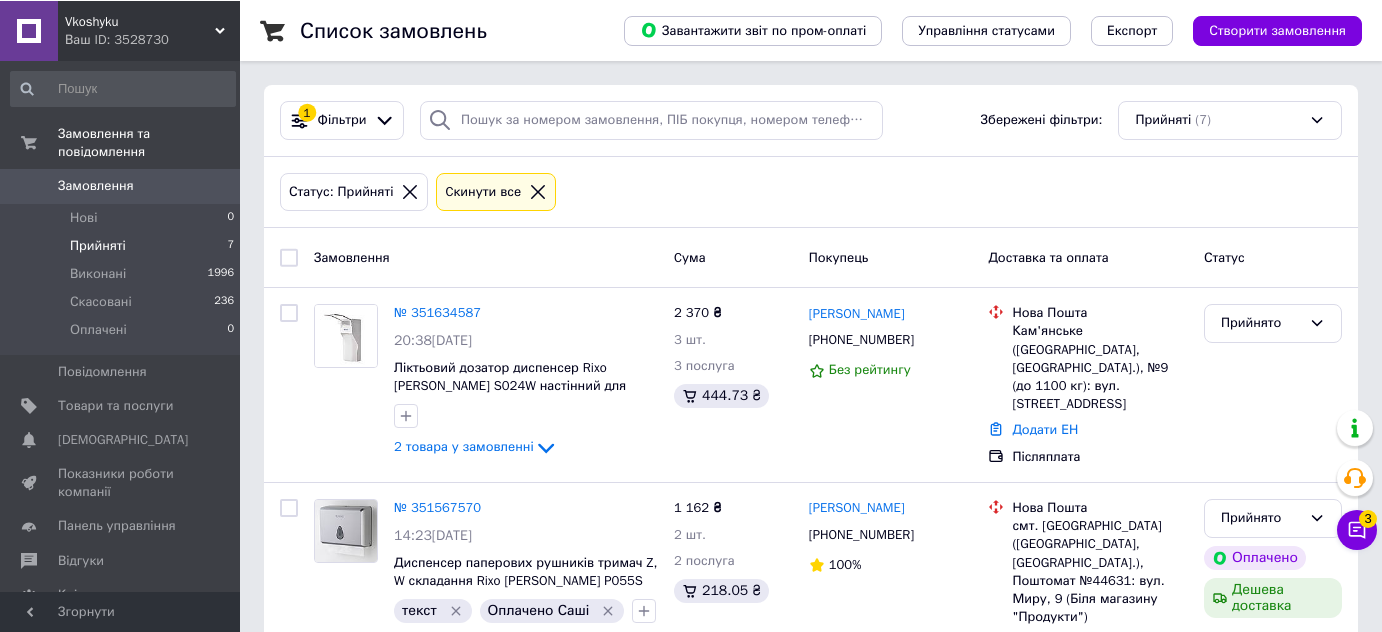 scroll, scrollTop: 794, scrollLeft: 0, axis: vertical 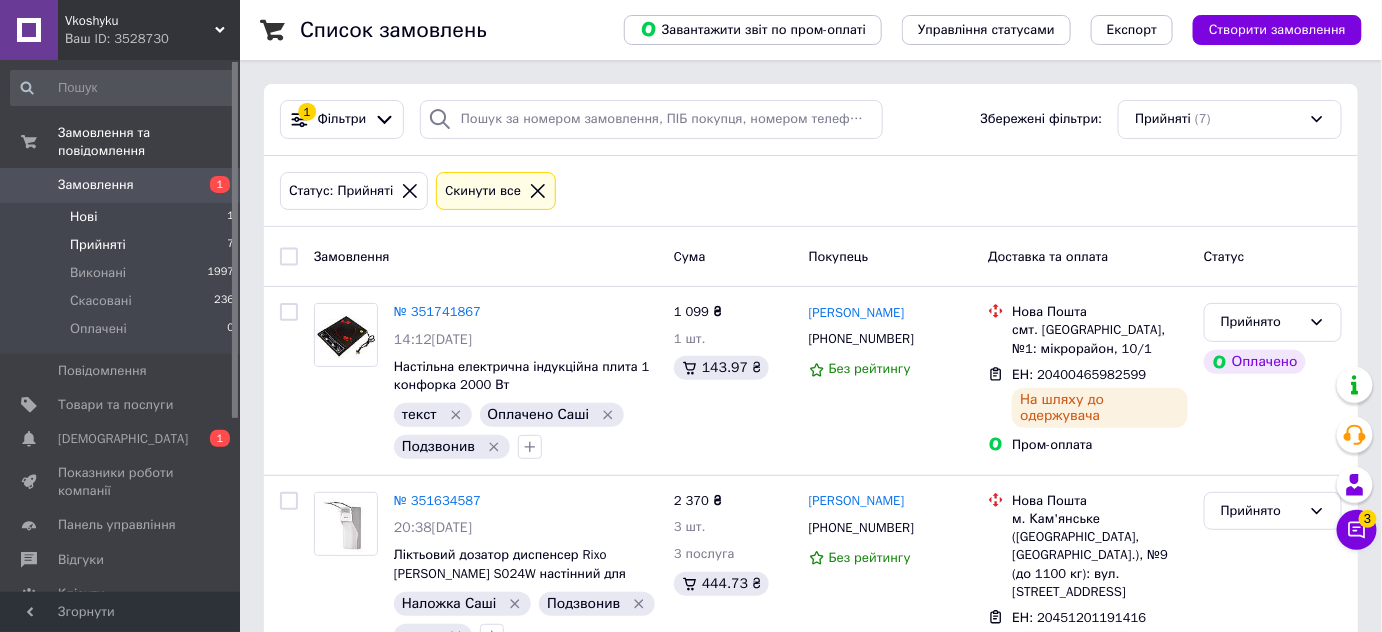 click on "Нові" at bounding box center [83, 217] 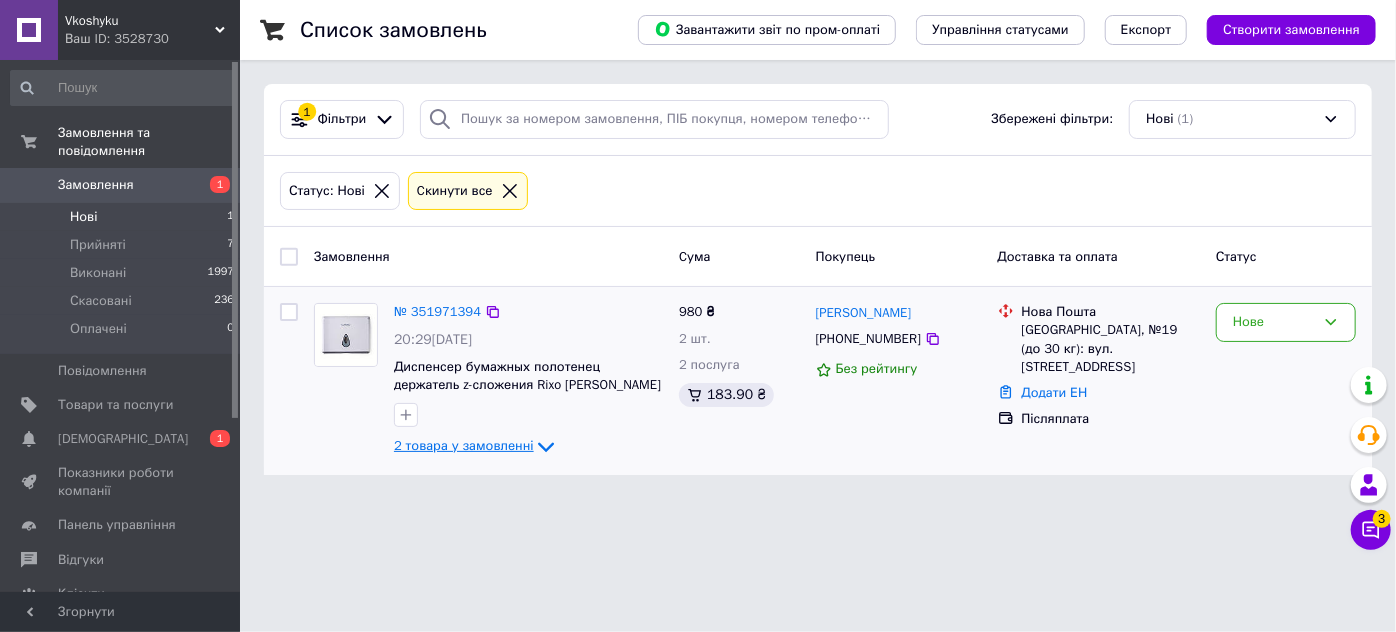 click 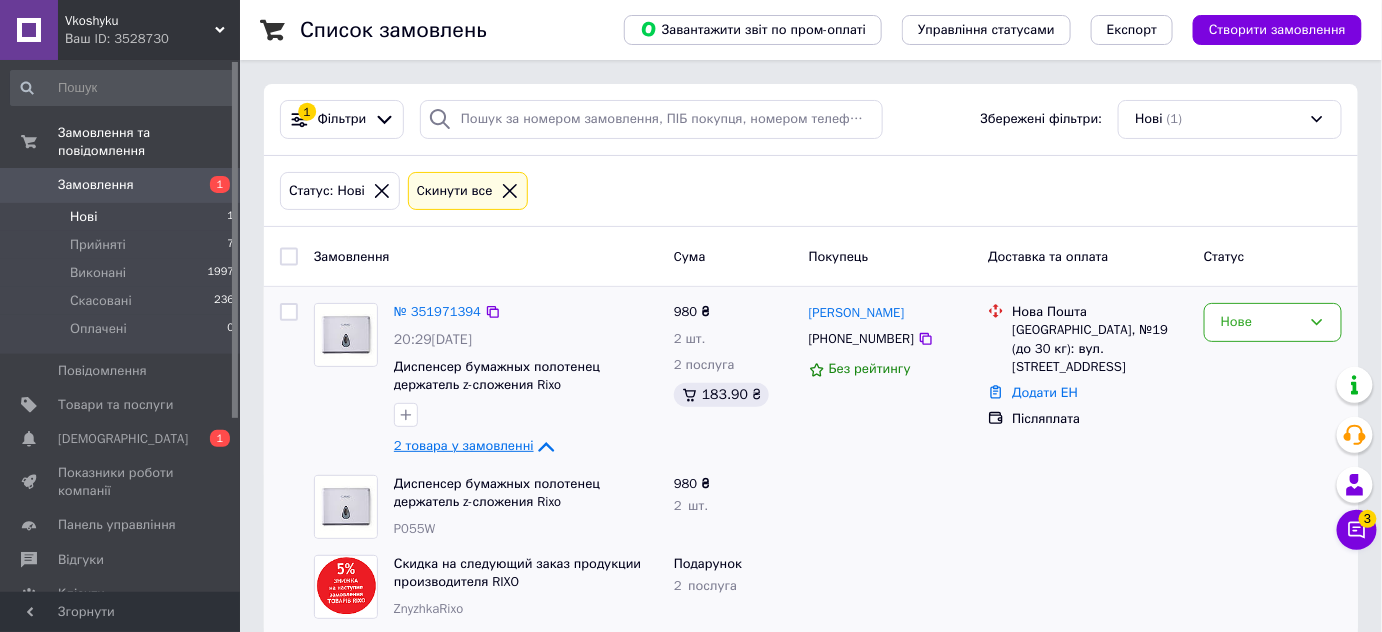 click 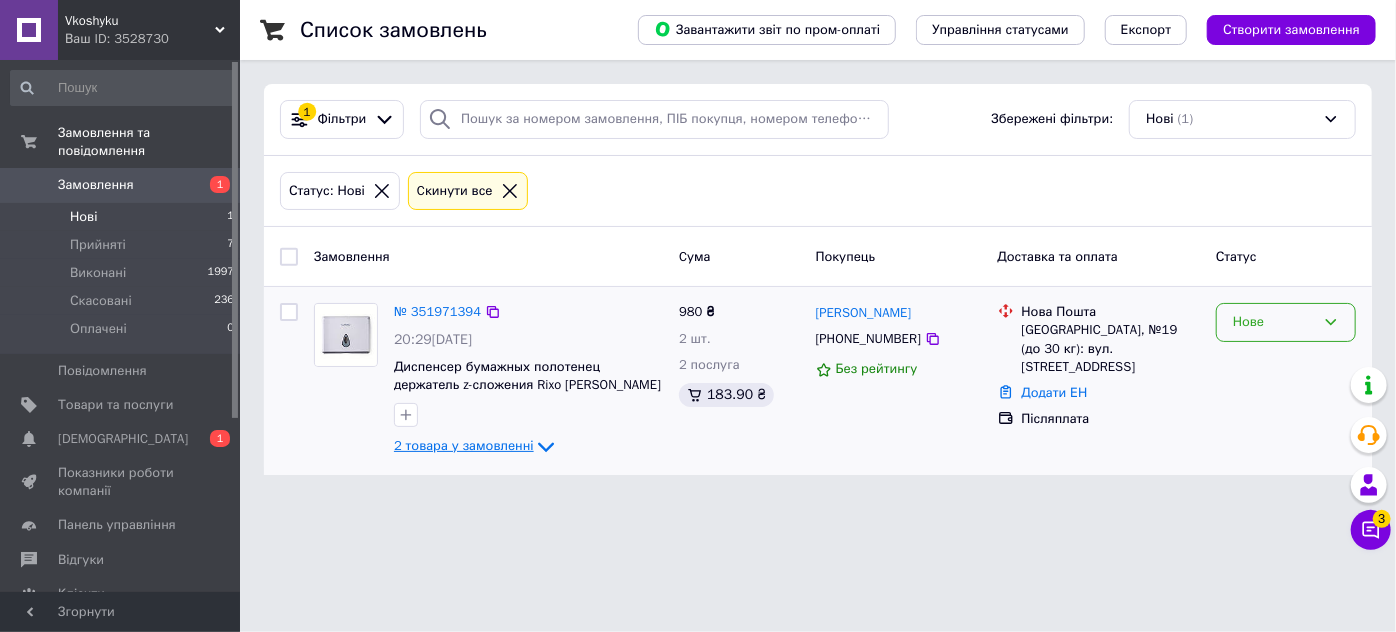 click on "Нове" at bounding box center (1274, 322) 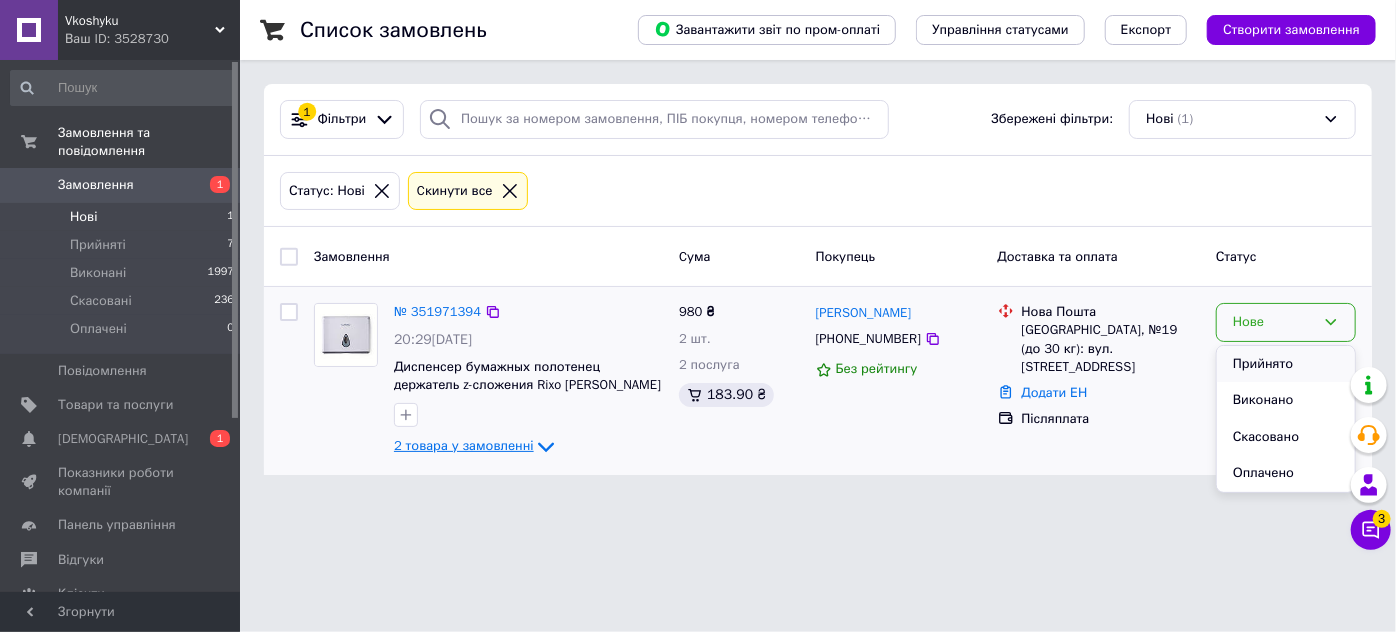click on "Прийнято" at bounding box center [1286, 364] 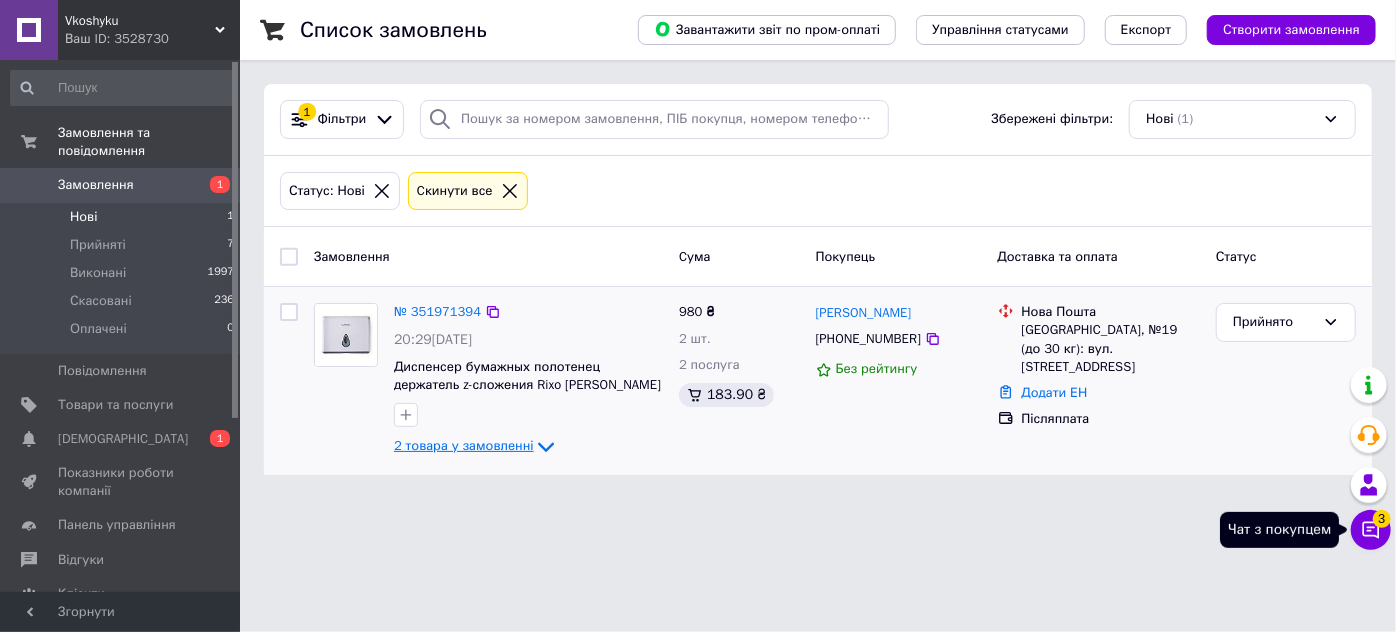 click 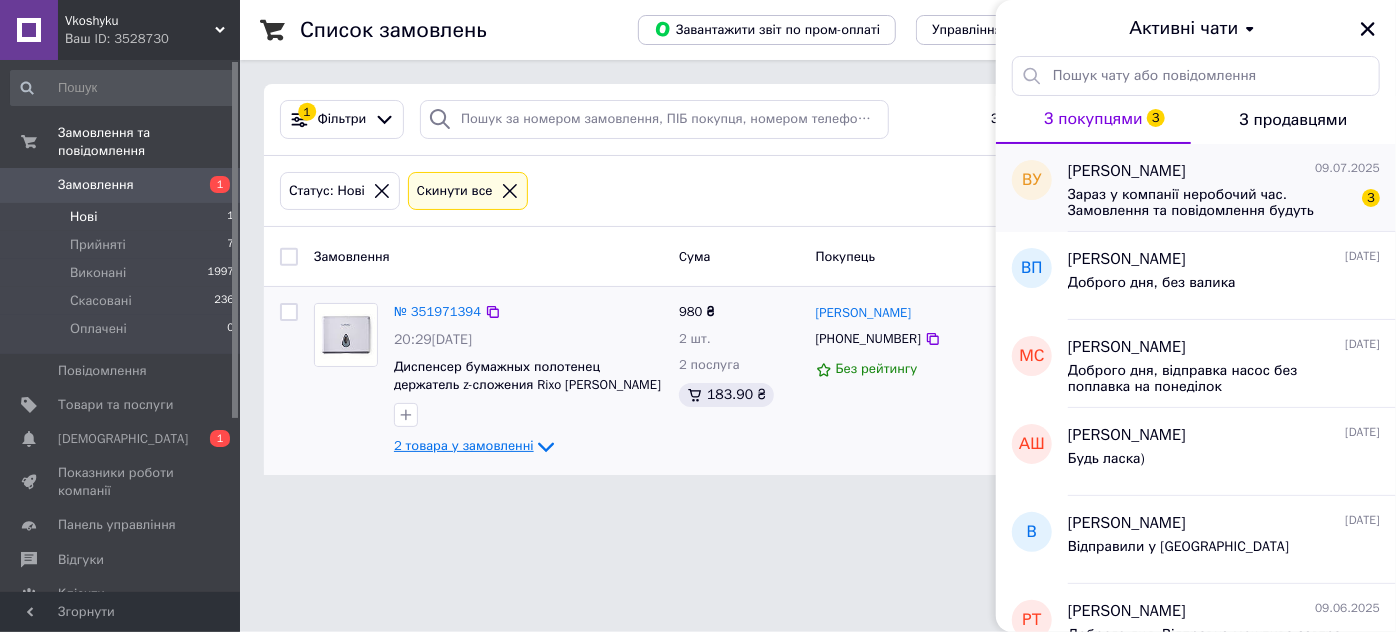 click on "Зараз у компанії неробочий час. Замовлення та повідомлення будуть оброблені з 09:00 найближчого робочого дня (завтра, 10.07)" at bounding box center [1210, 203] 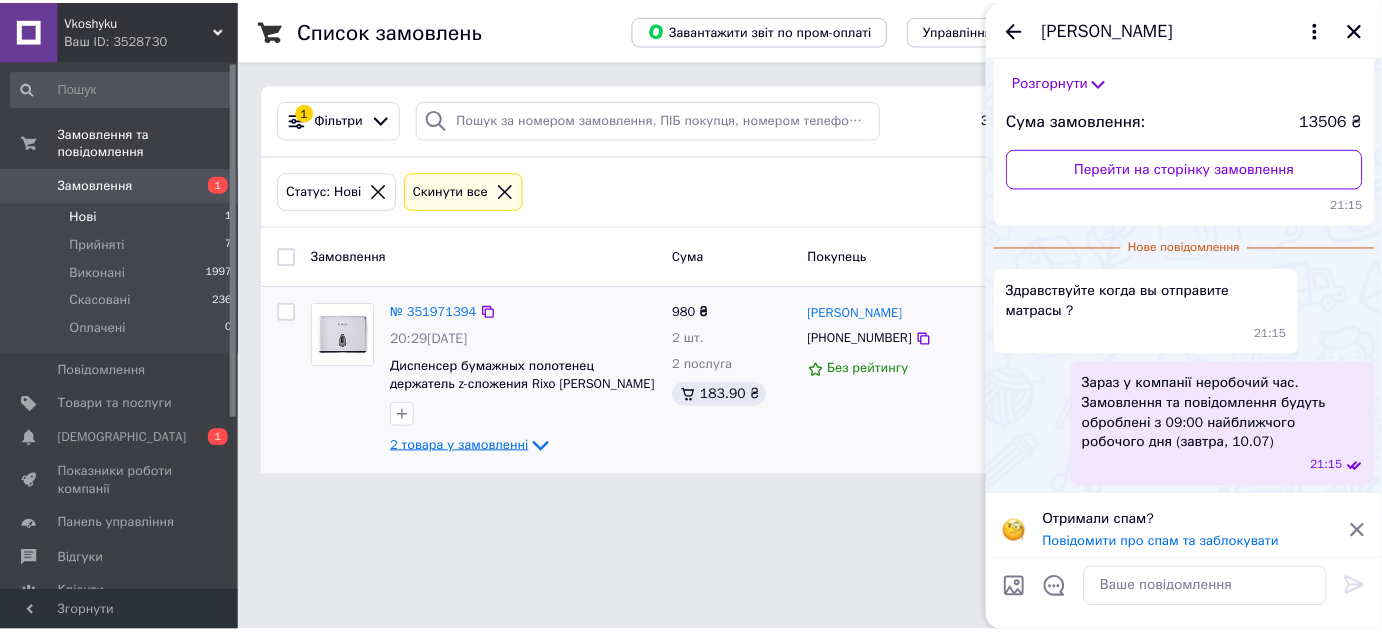 scroll, scrollTop: 225, scrollLeft: 0, axis: vertical 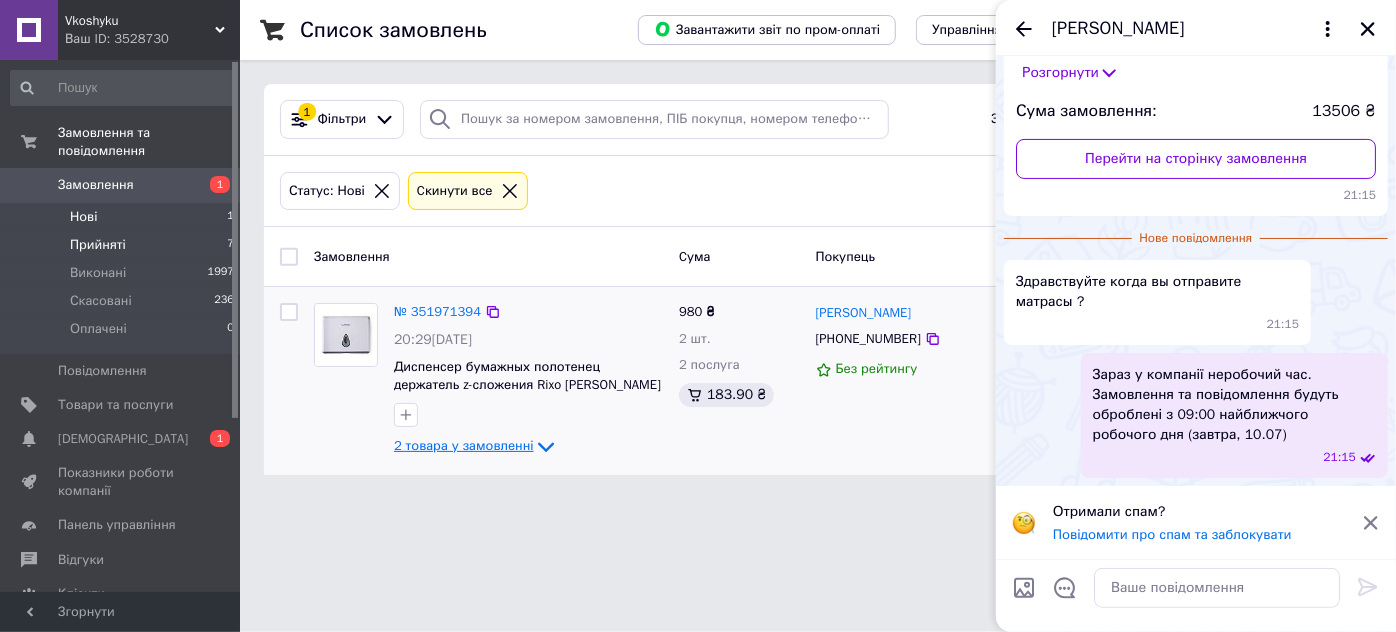 click on "Прийняті" at bounding box center [98, 245] 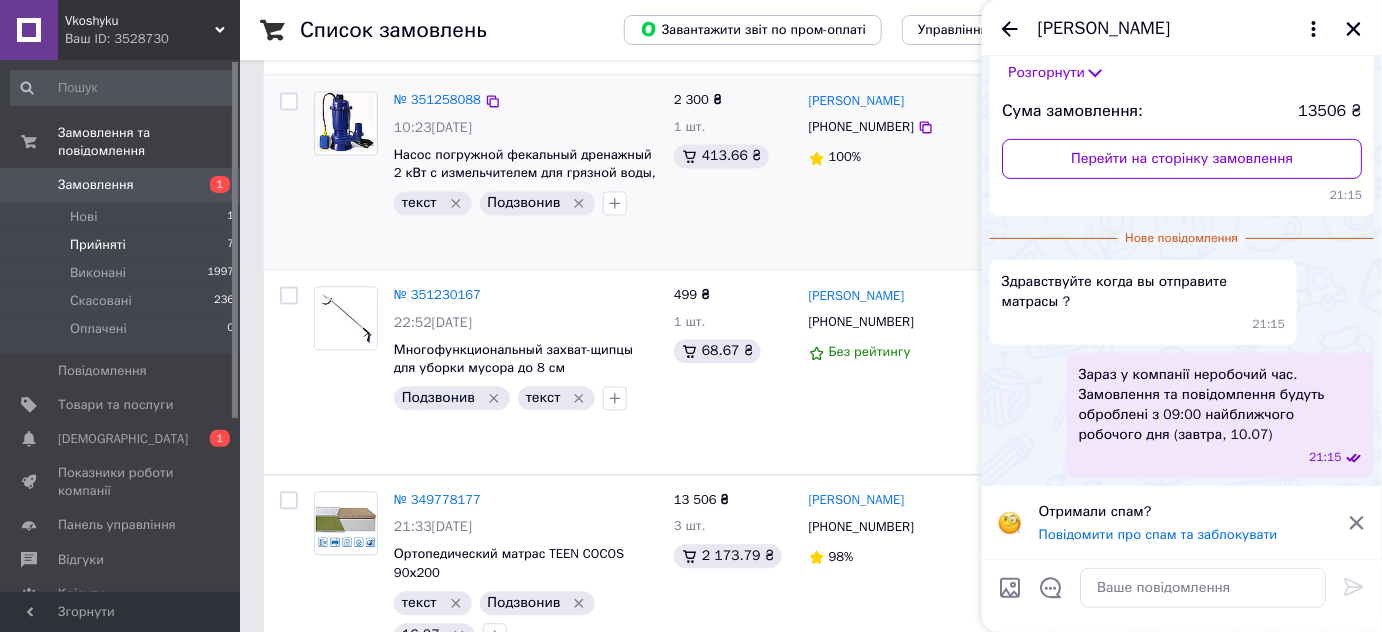 scroll, scrollTop: 1282, scrollLeft: 0, axis: vertical 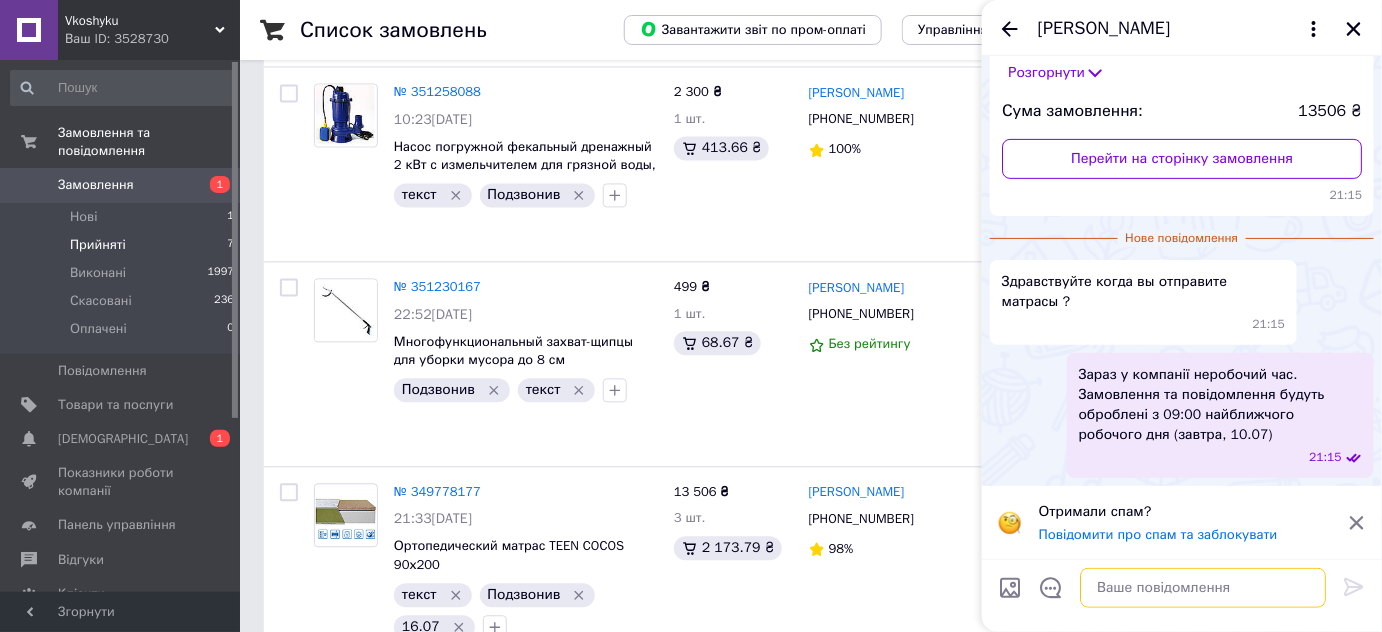 click at bounding box center (1203, 588) 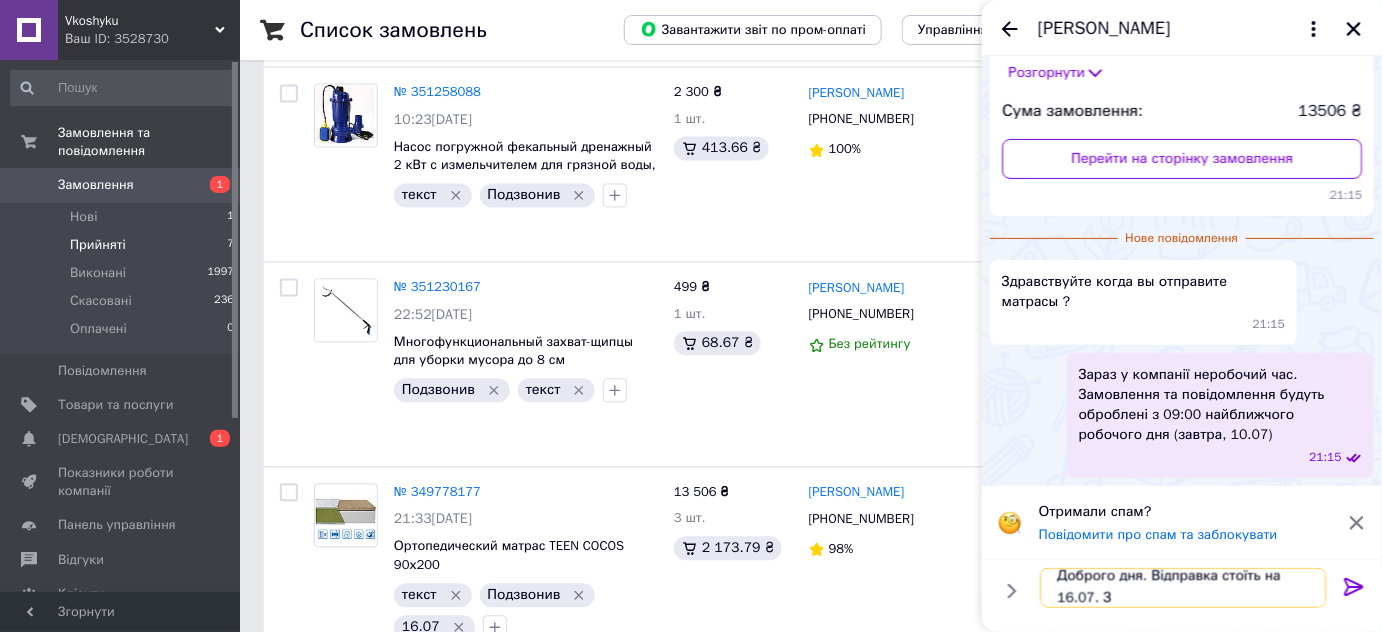 scroll, scrollTop: 1, scrollLeft: 0, axis: vertical 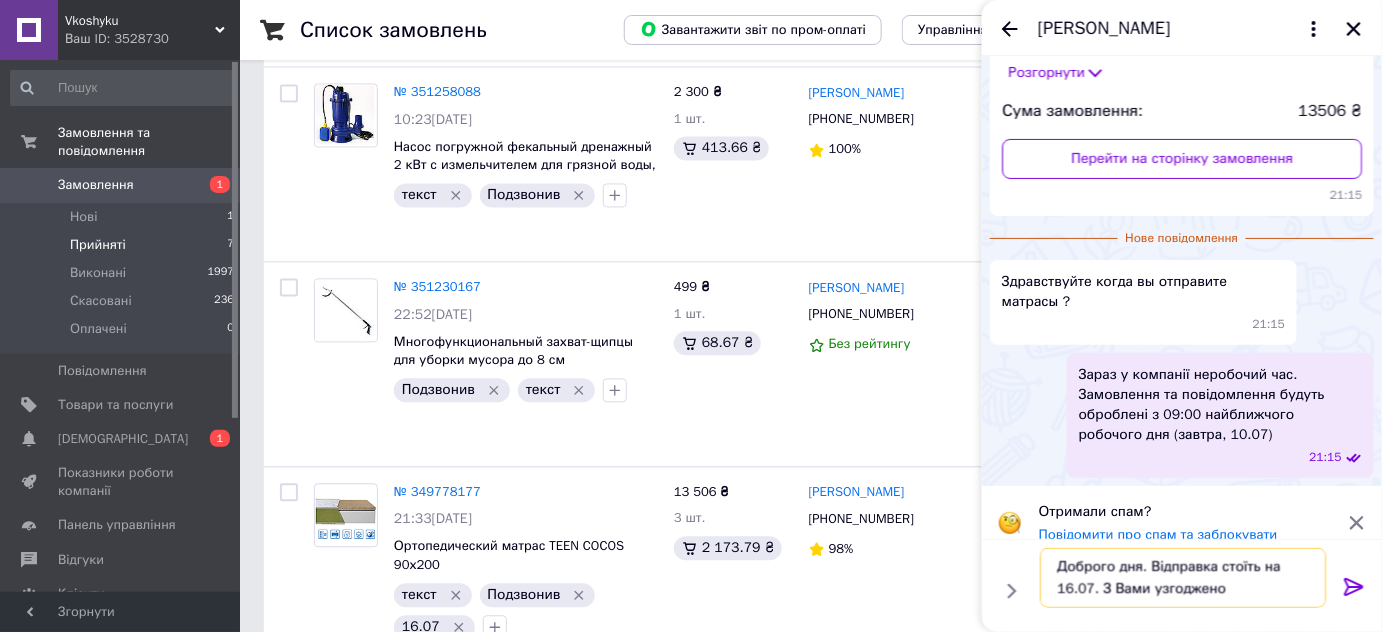 type on "Доброго дня. Відправка стоїть на 16.07. З Вами узгоджено" 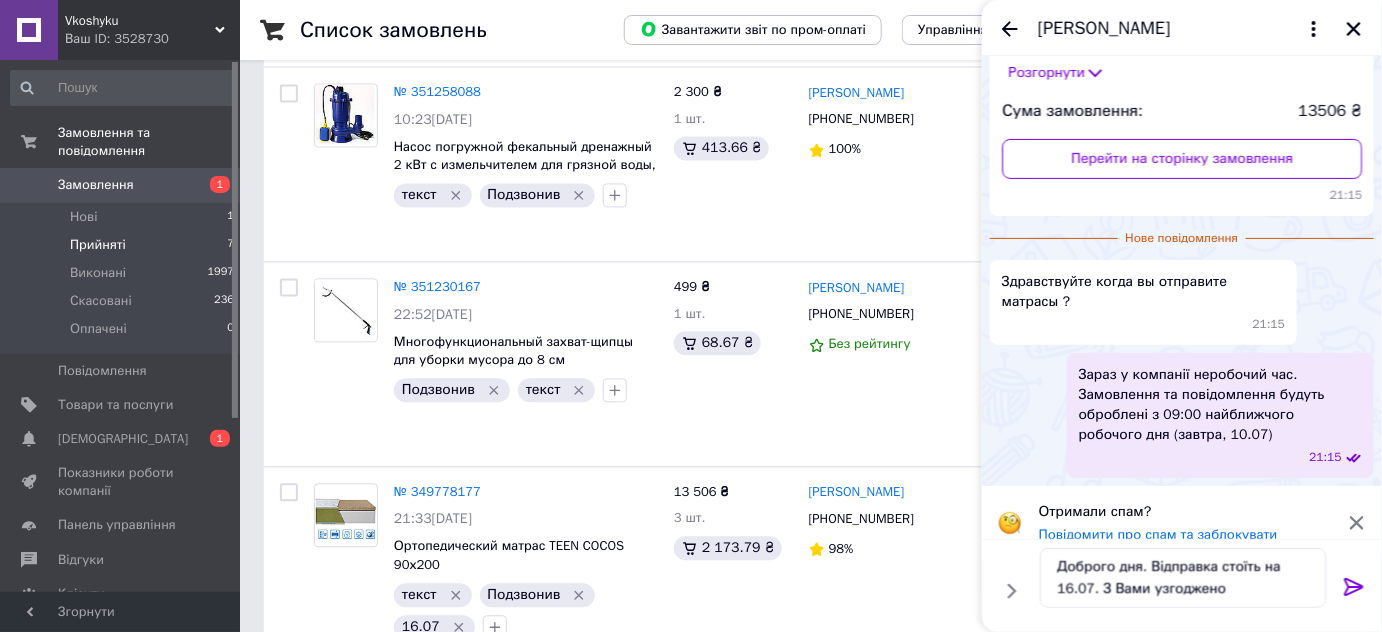 click on "Зараз у компанії неробочий час. Замовлення та повідомлення будуть оброблені з 09:00 найближчого робочого дня (завтра, 10.07)" at bounding box center [1220, 405] 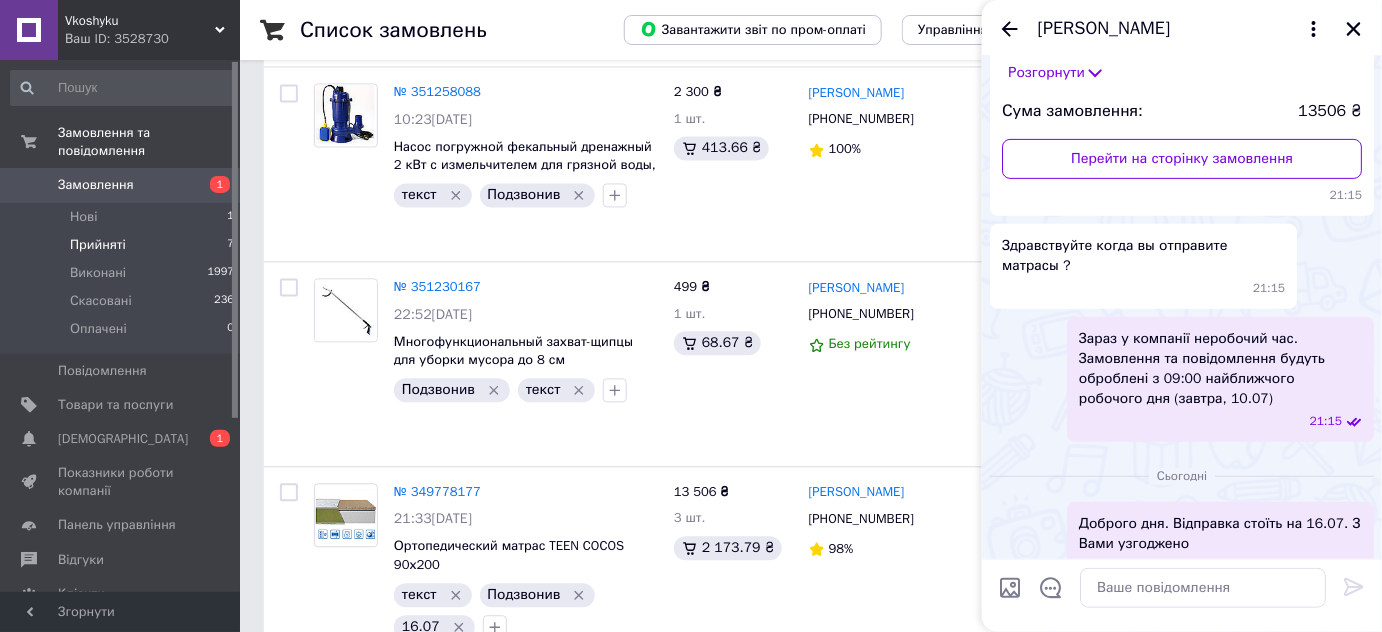 scroll, scrollTop: 0, scrollLeft: 0, axis: both 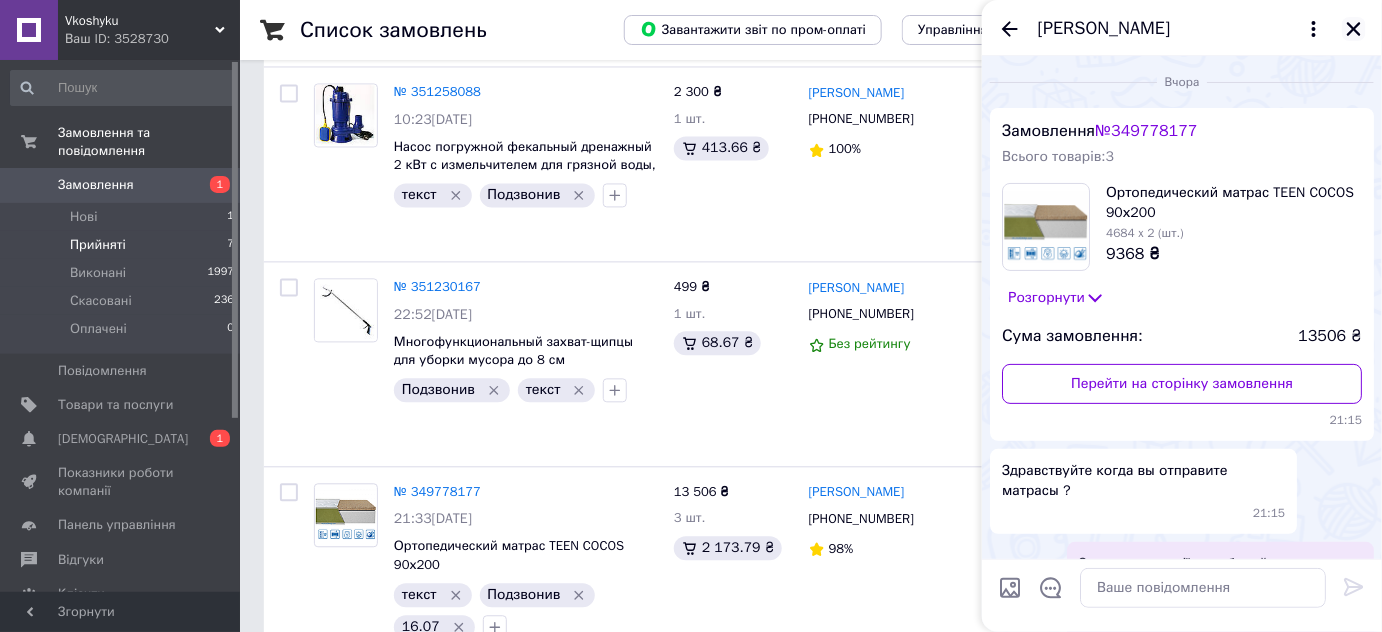 click 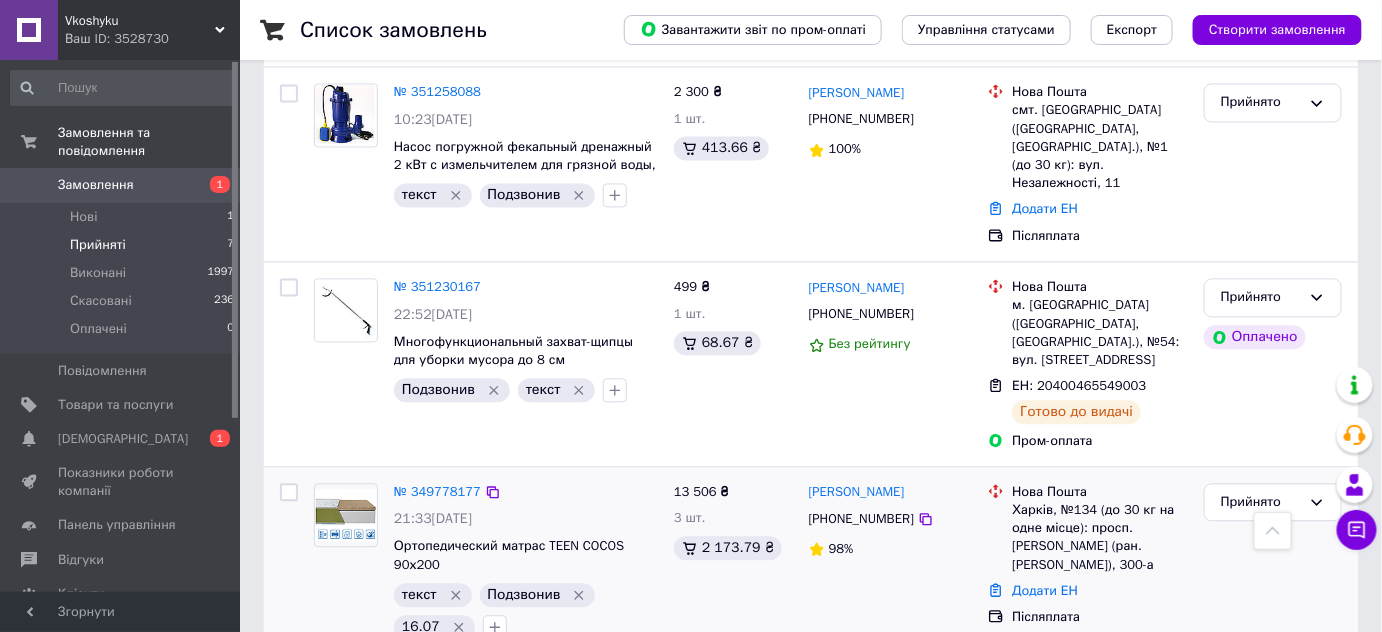 click 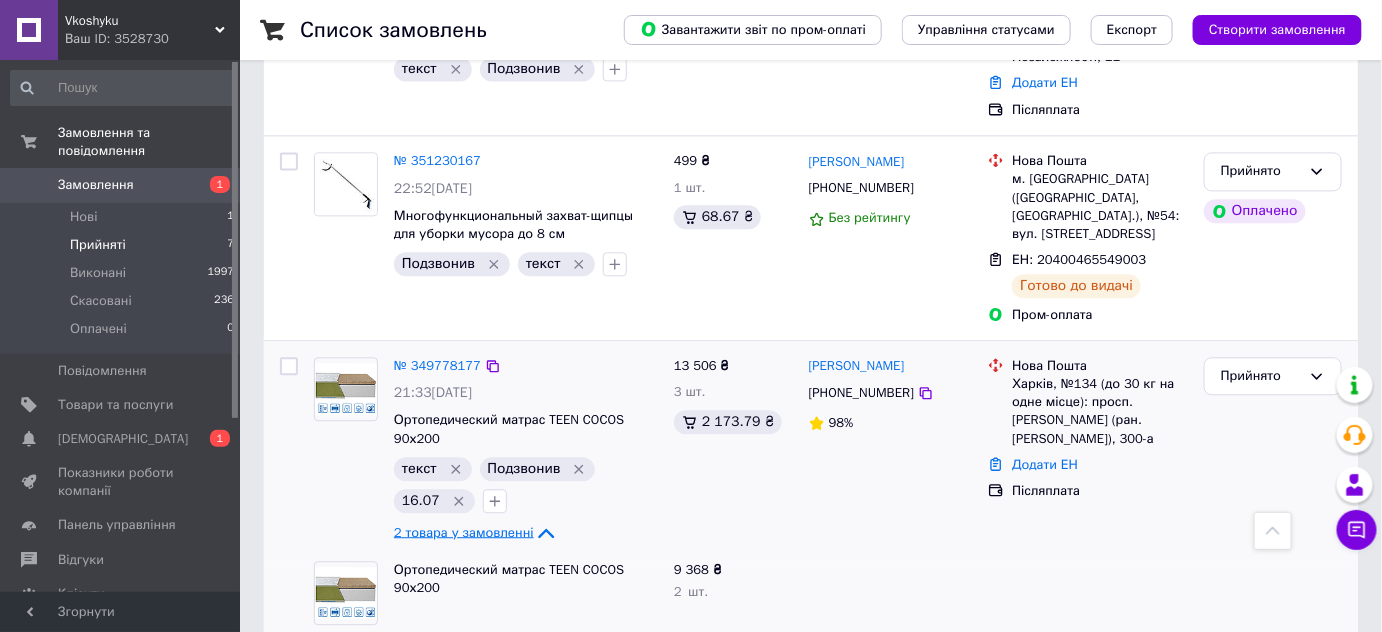 scroll, scrollTop: 1442, scrollLeft: 0, axis: vertical 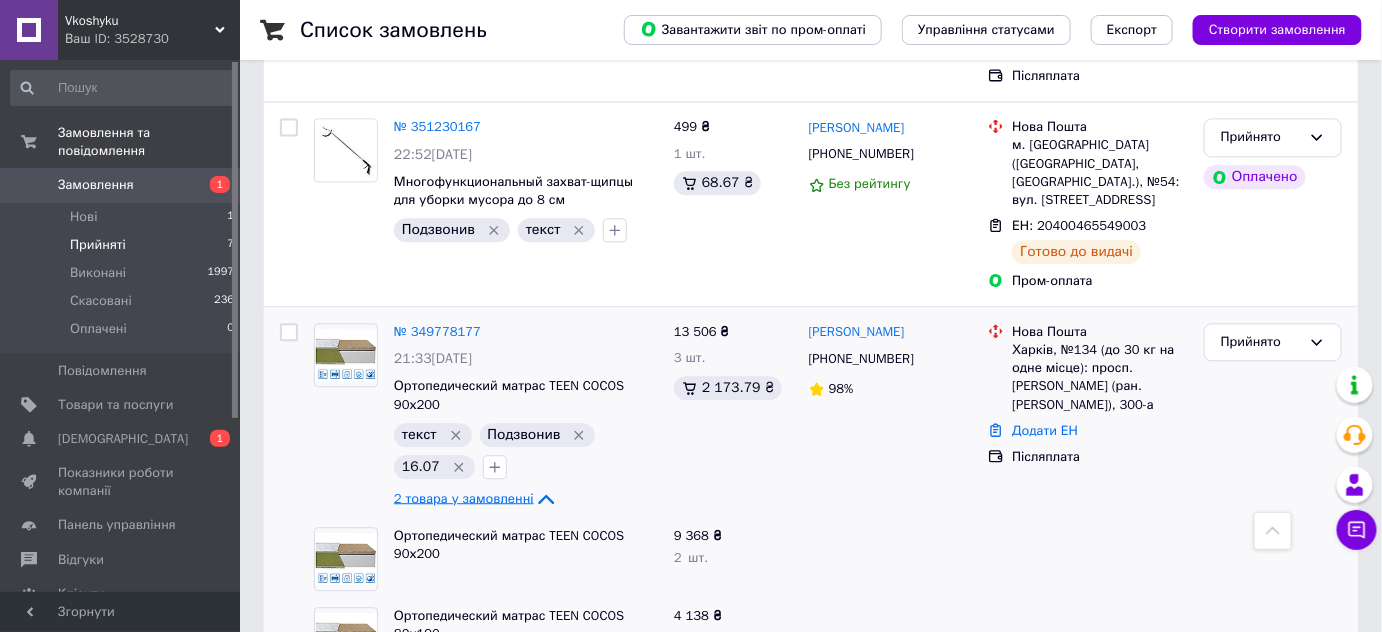 click 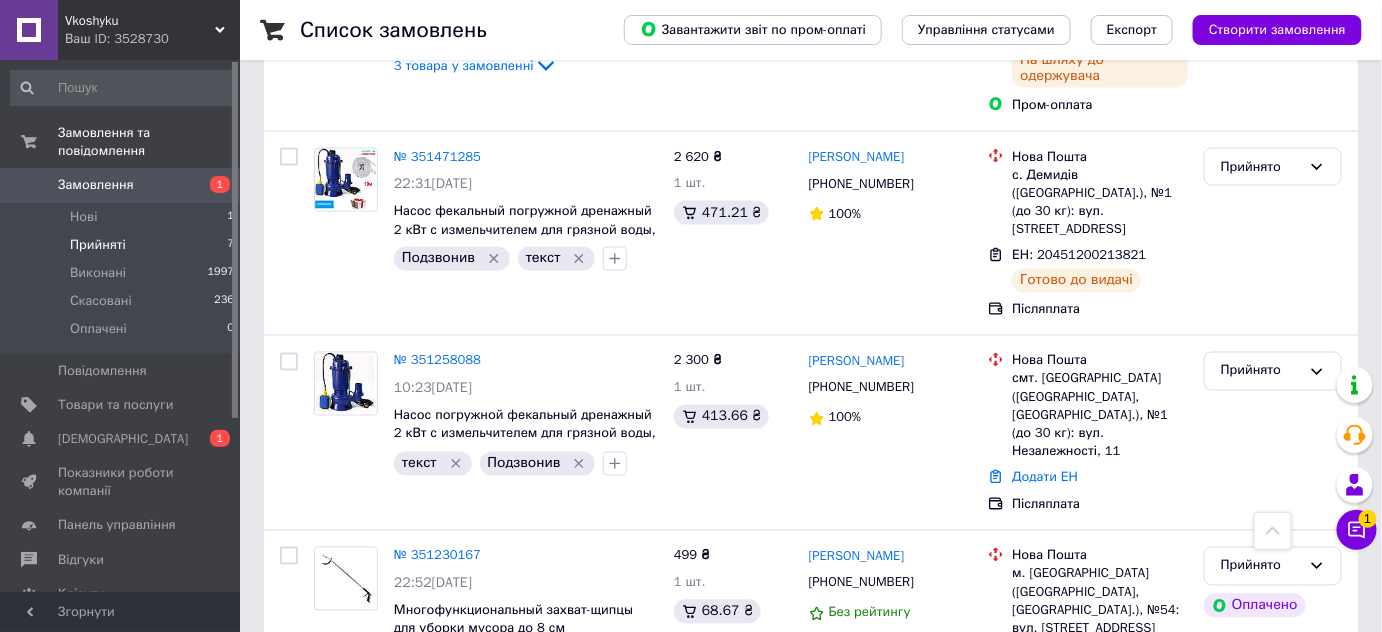 scroll, scrollTop: 1282, scrollLeft: 0, axis: vertical 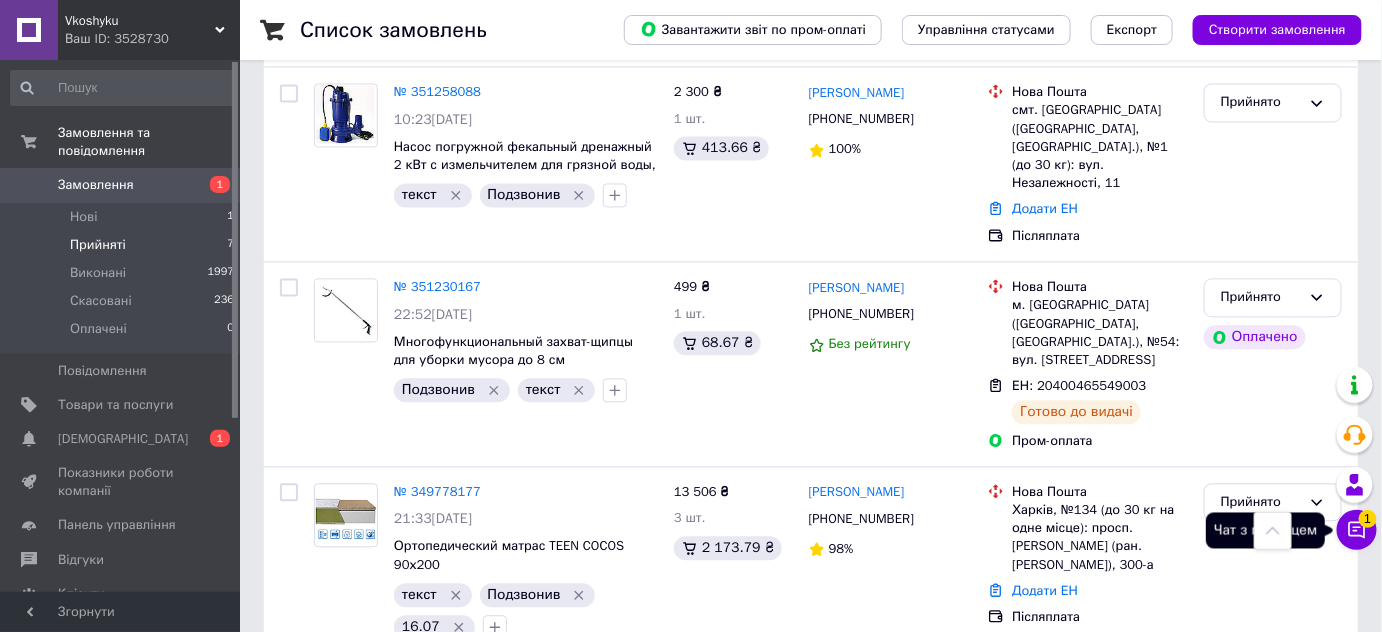 click 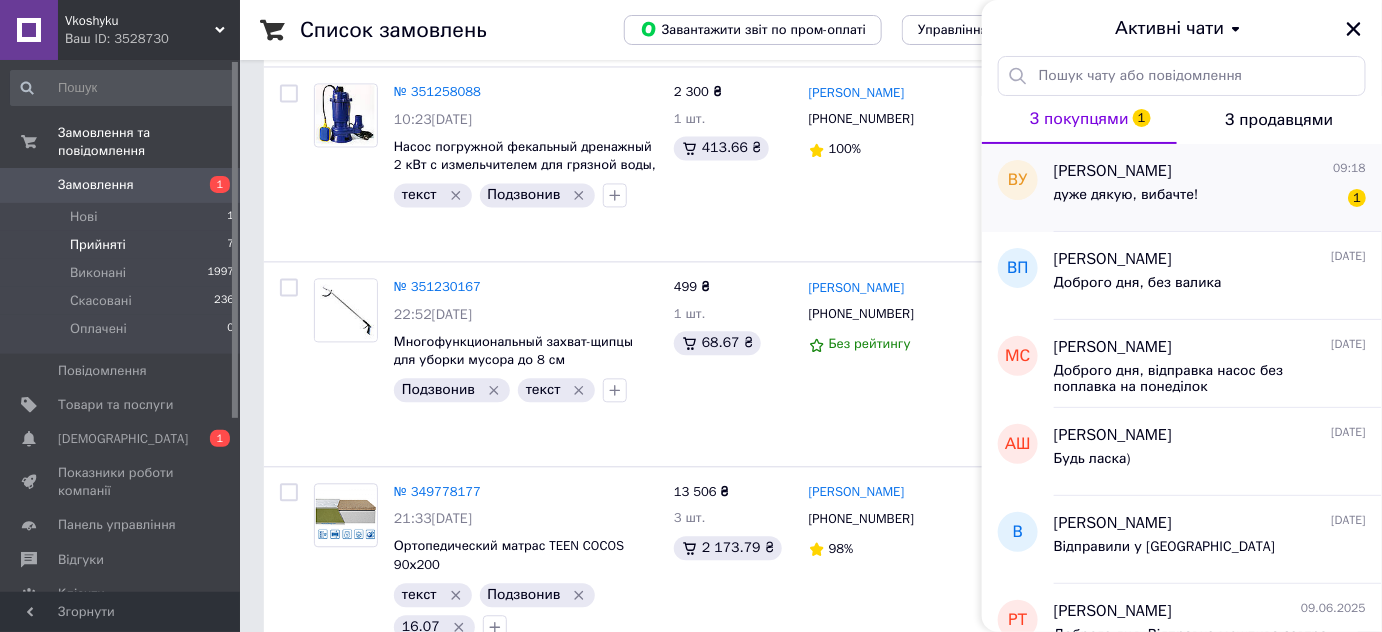 click on "дуже дякую, вибачте! 1" at bounding box center [1210, 199] 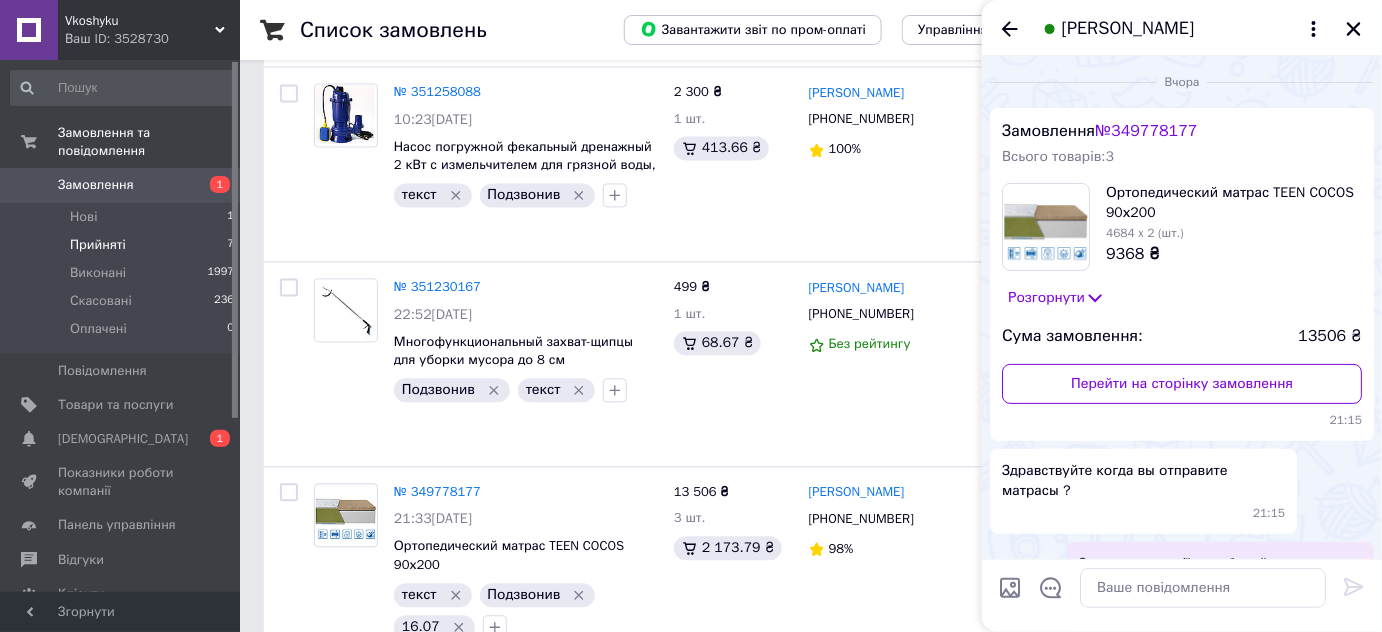 scroll, scrollTop: 349, scrollLeft: 0, axis: vertical 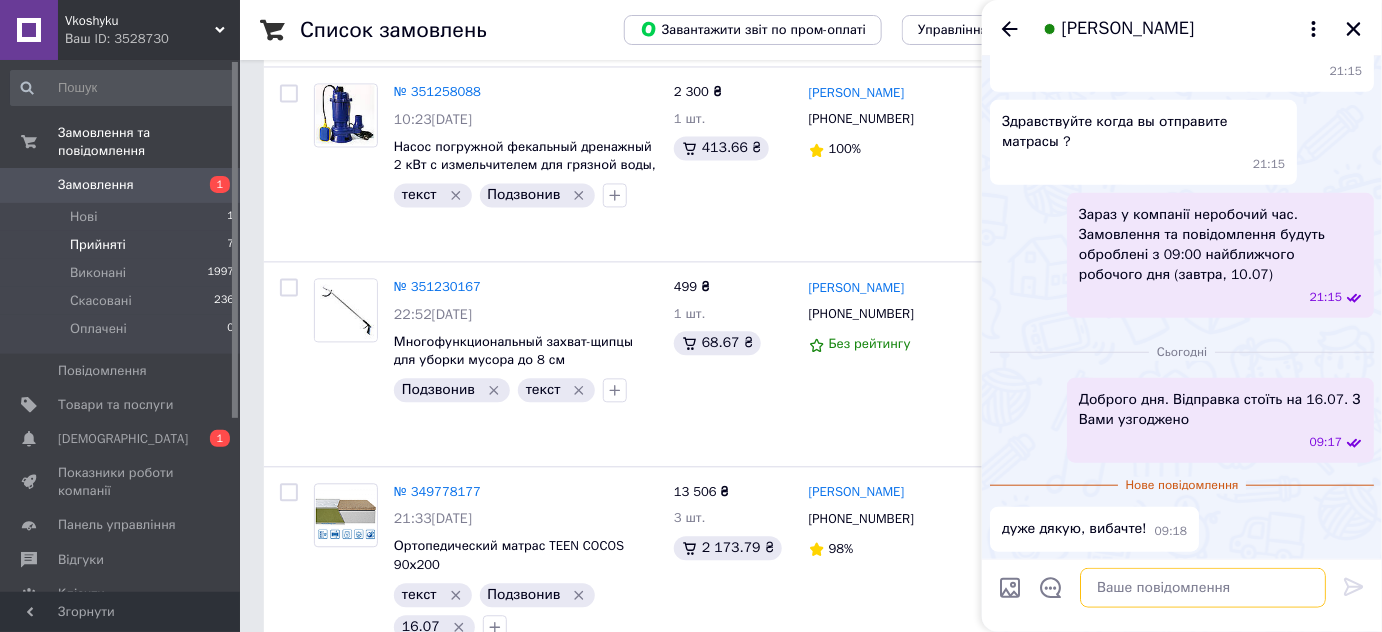 click at bounding box center (1203, 588) 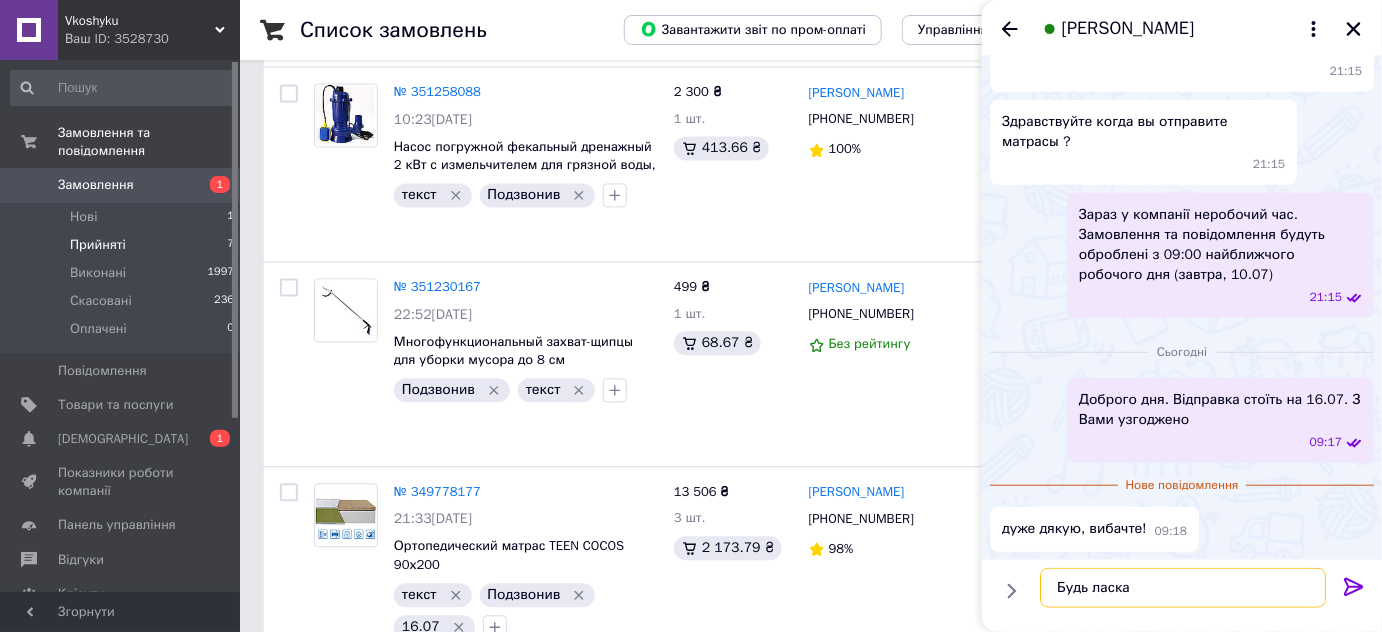 type on "Будь ласка" 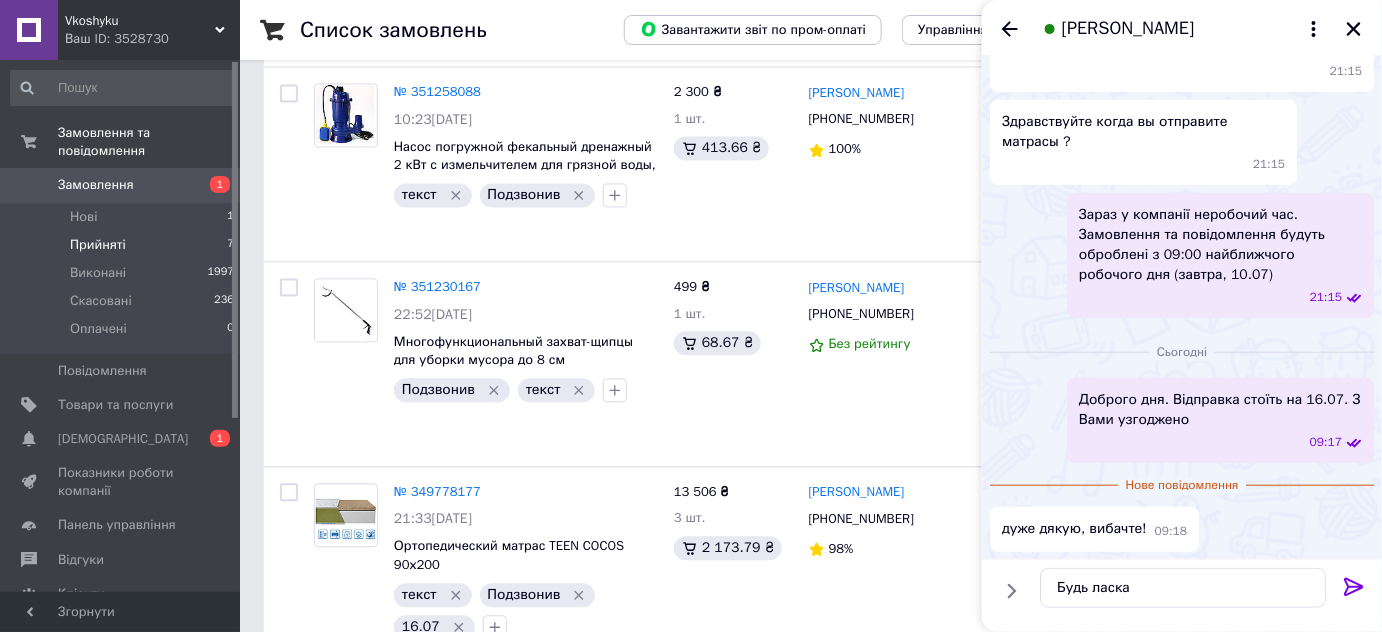 click on "дуже дякую, вибачте! 09:18" at bounding box center (1182, 529) 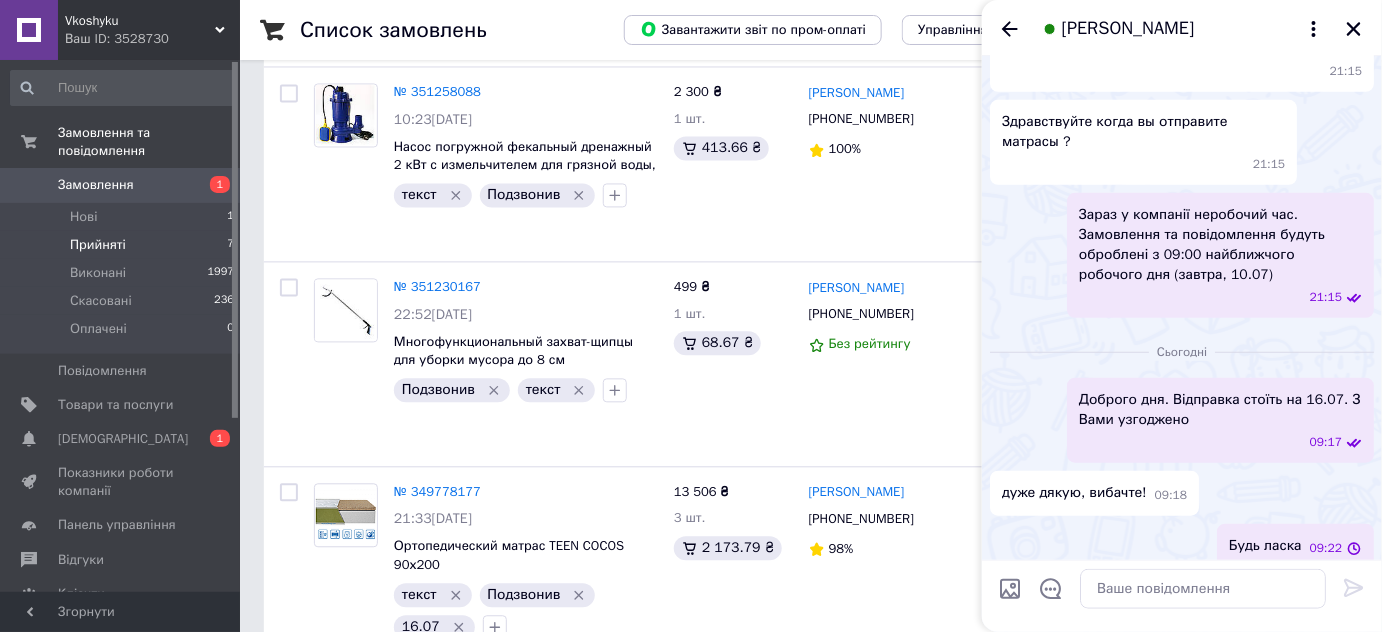 scroll, scrollTop: 367, scrollLeft: 0, axis: vertical 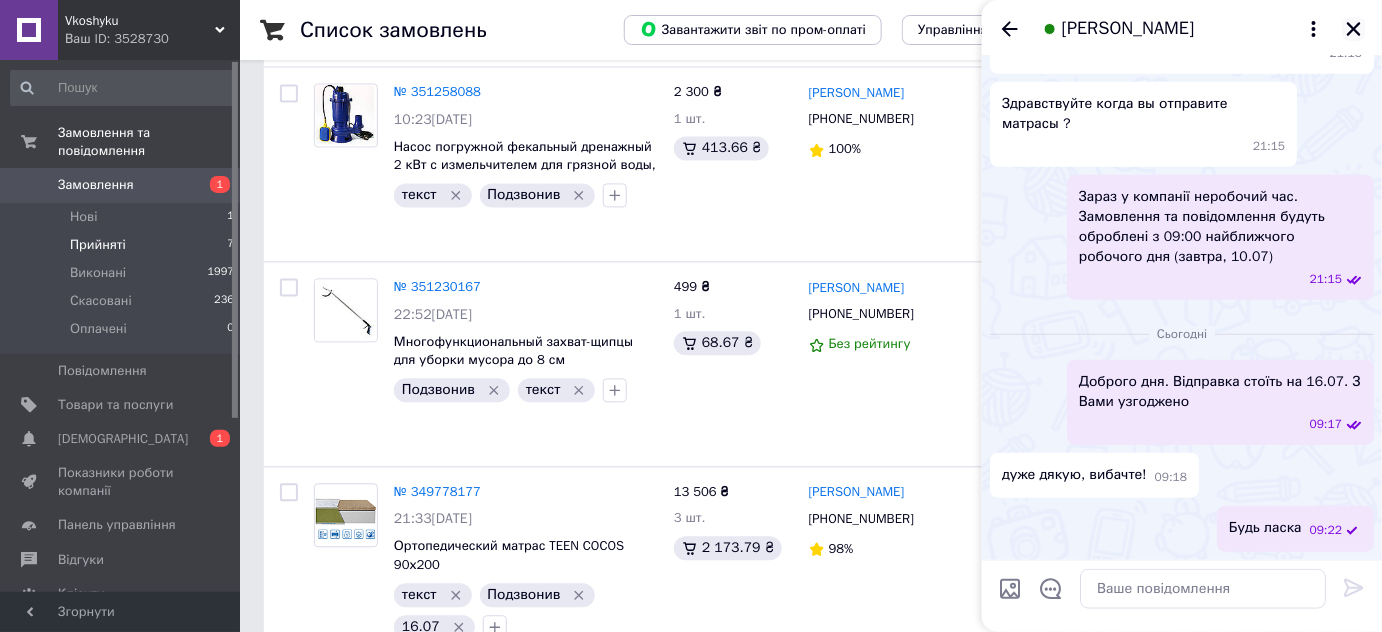 click 